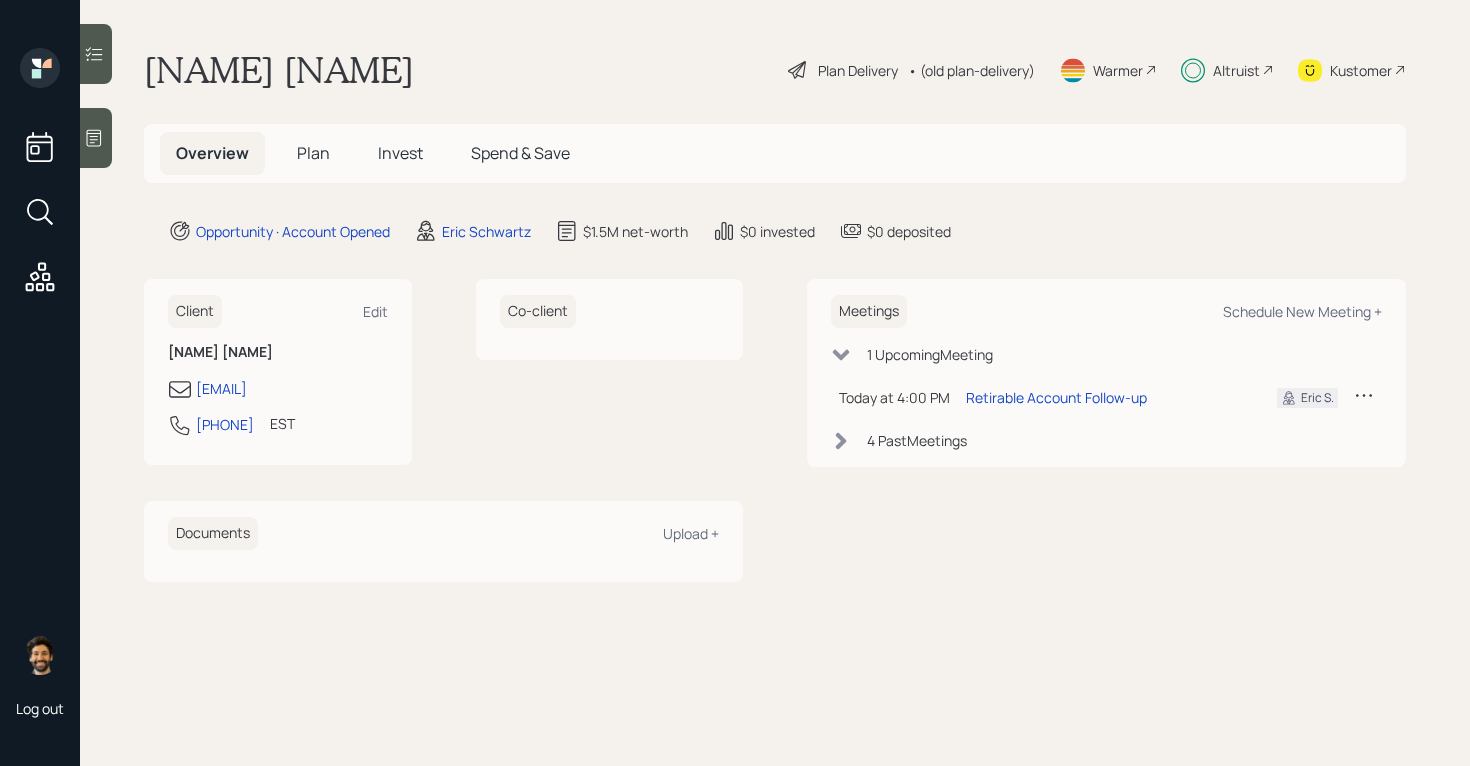 scroll, scrollTop: 0, scrollLeft: 0, axis: both 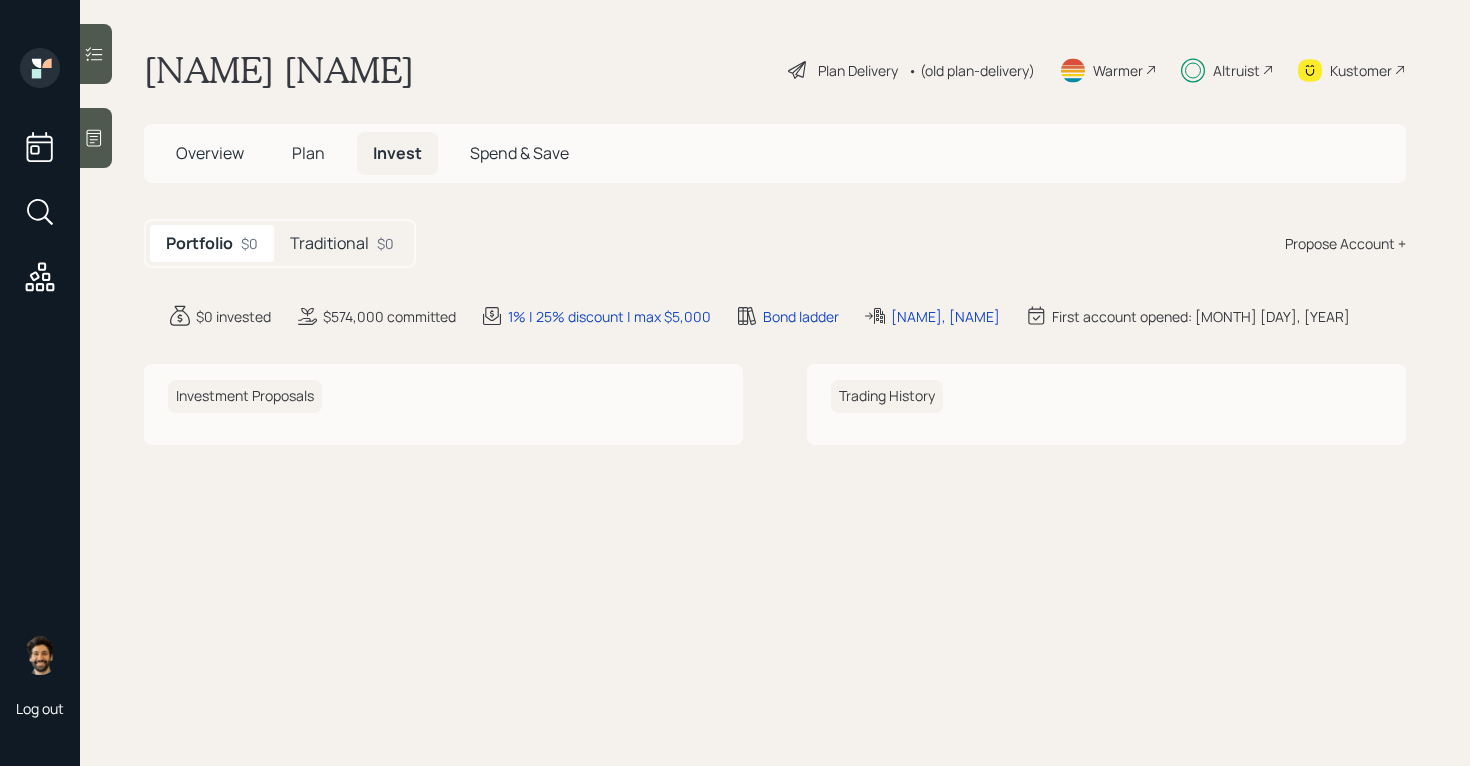click on "Traditional" at bounding box center (329, 243) 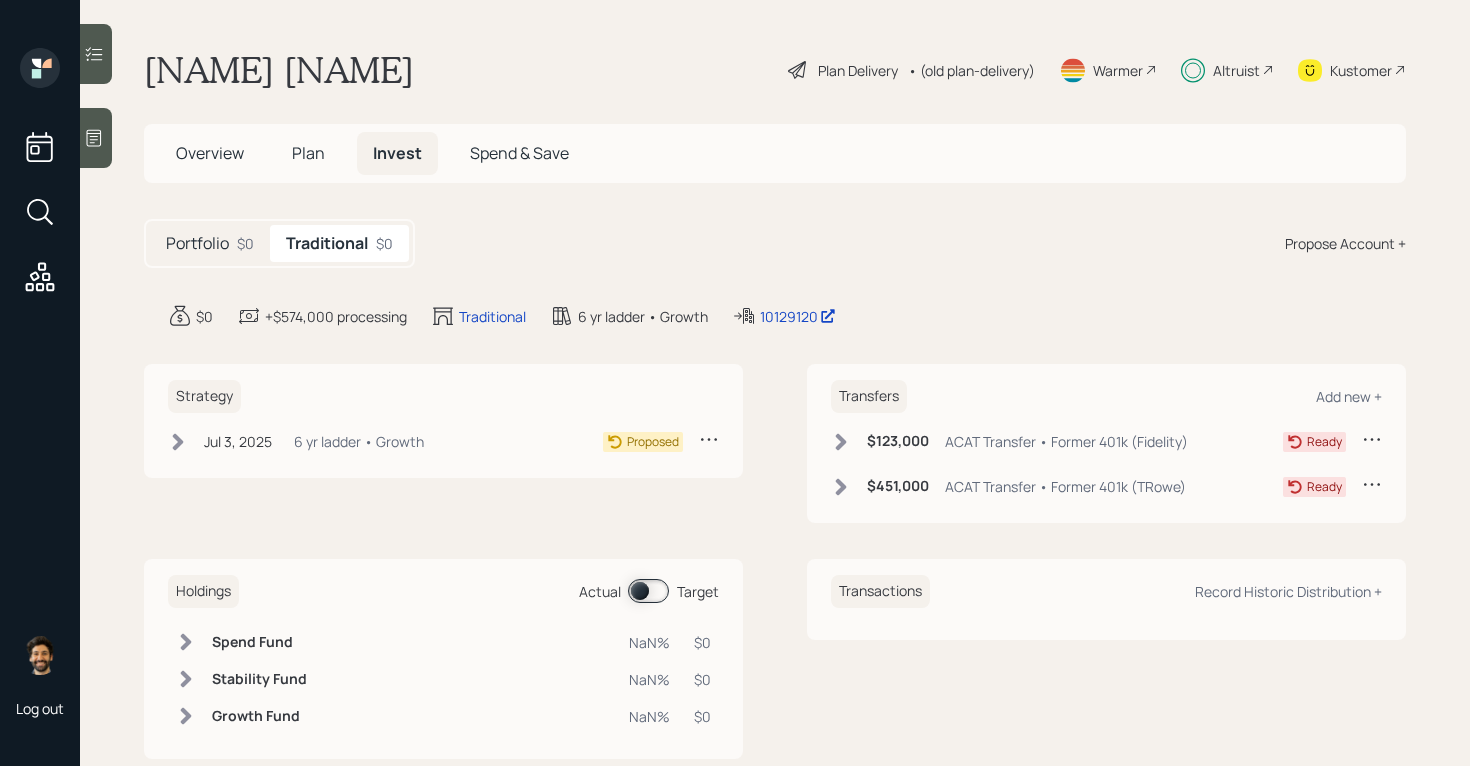 click on "• (old plan-delivery)" at bounding box center [971, 70] 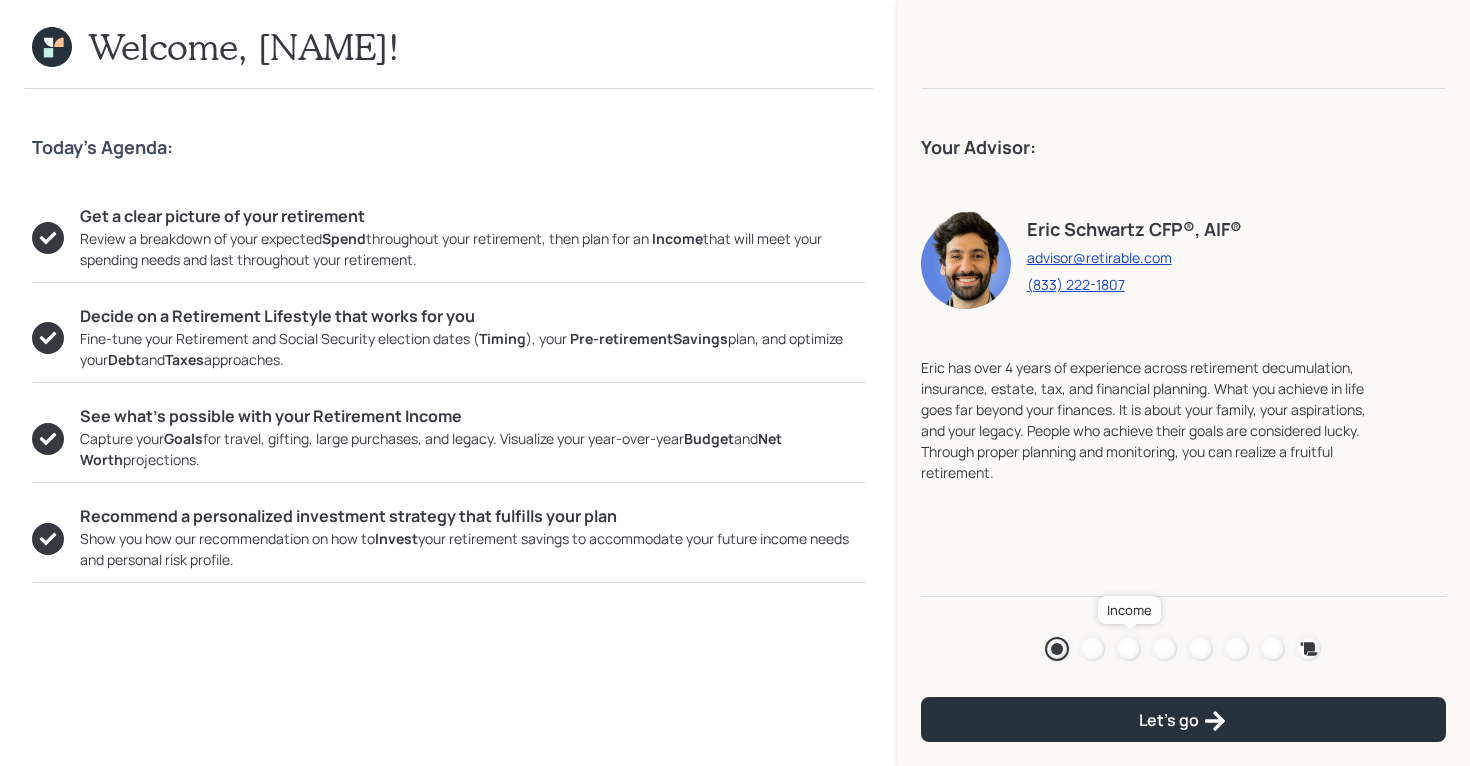 click at bounding box center [1129, 649] 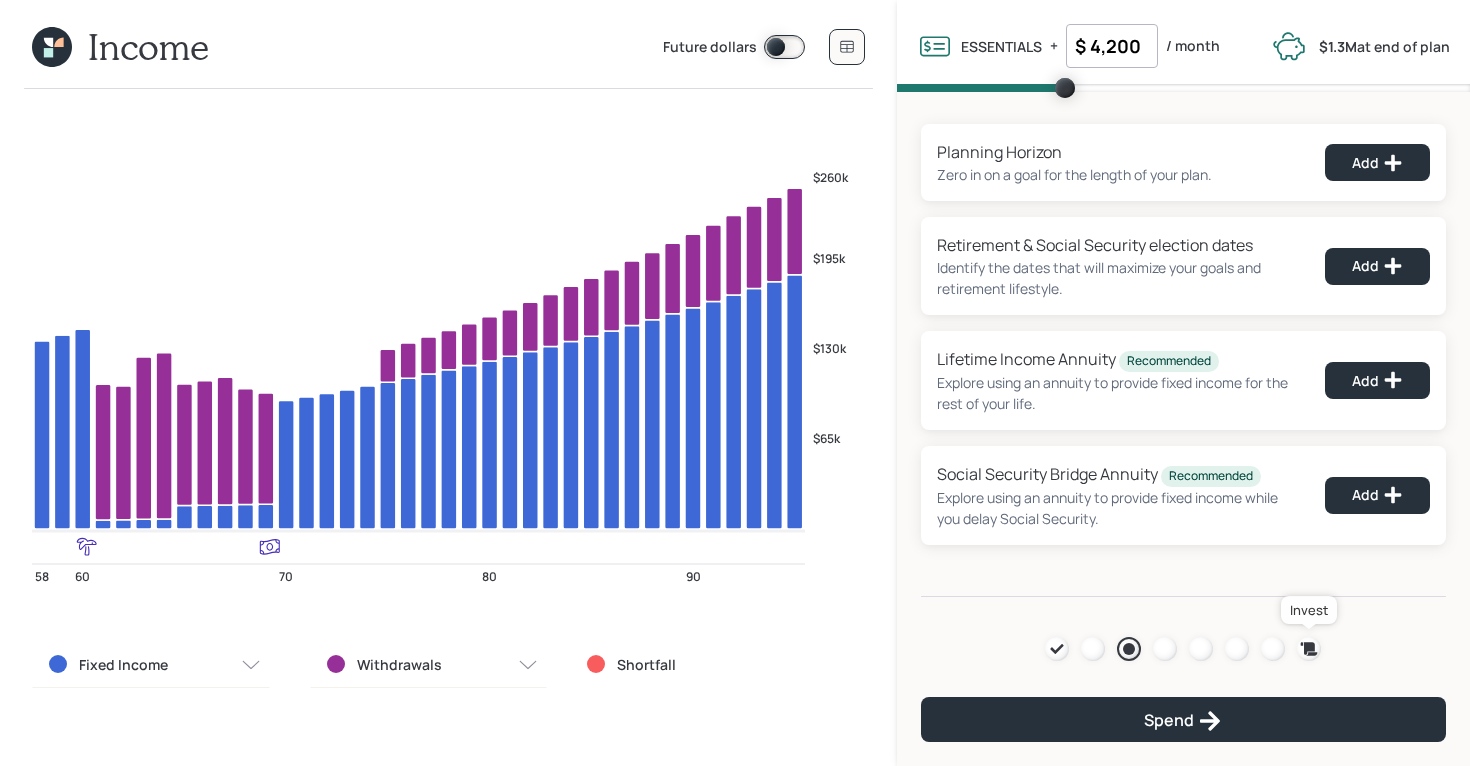click 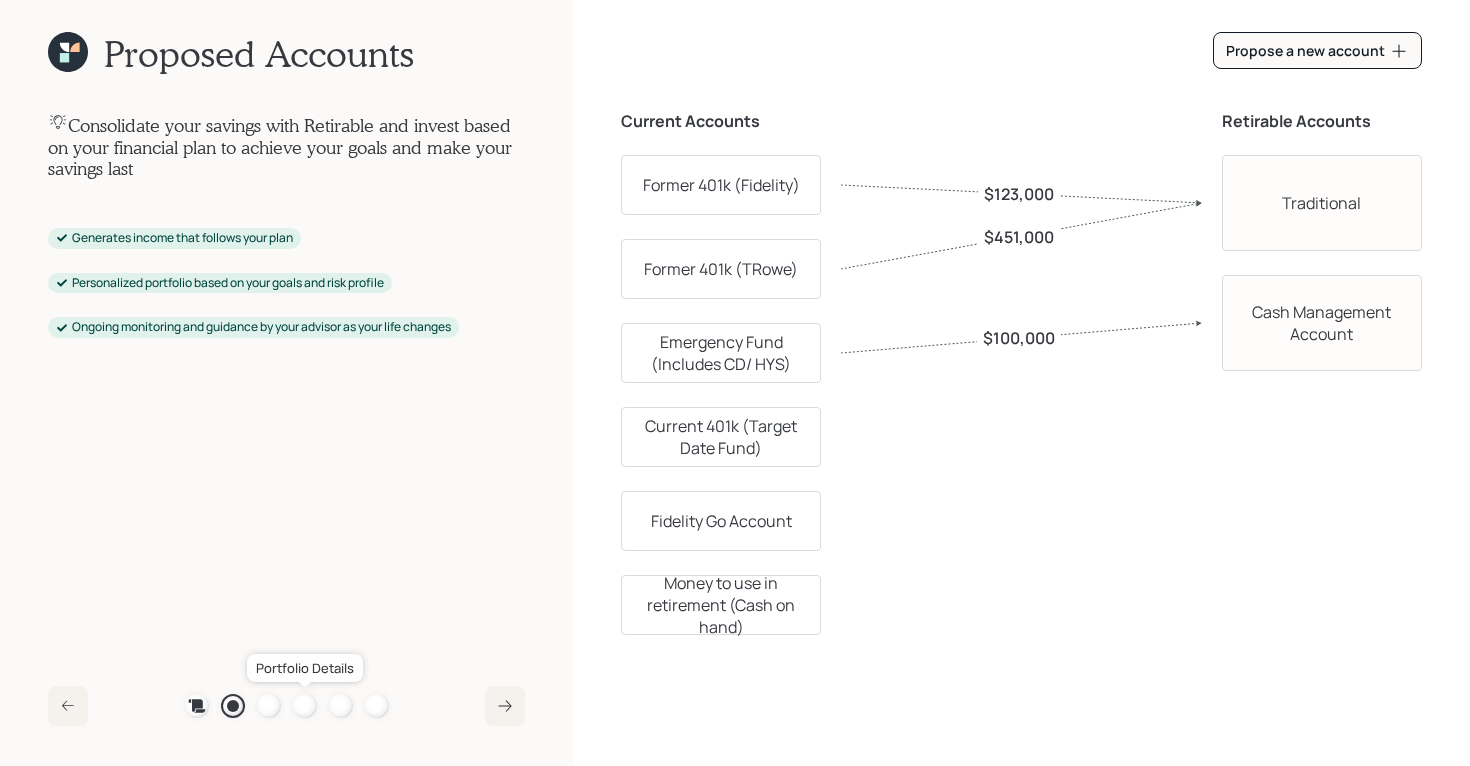click at bounding box center (305, 706) 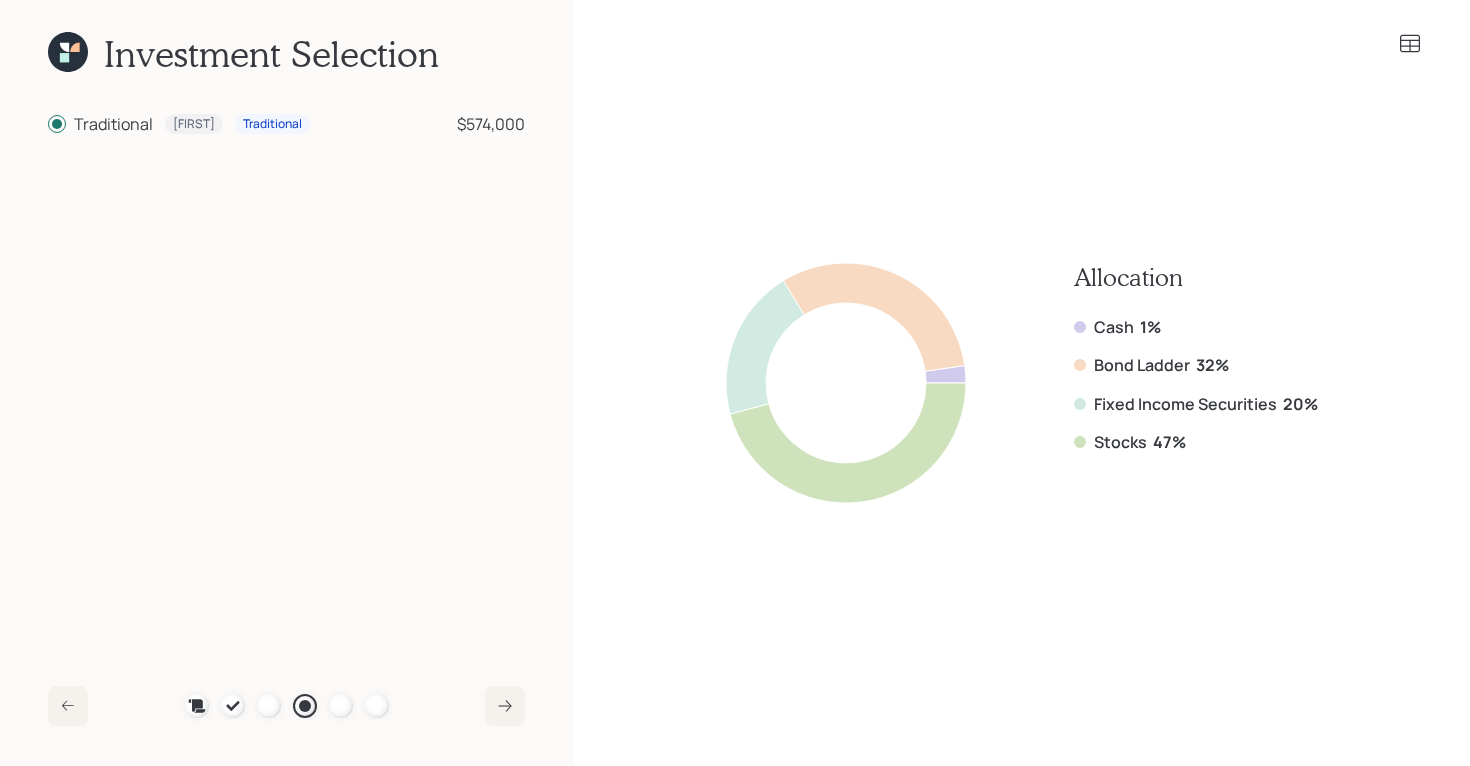 click 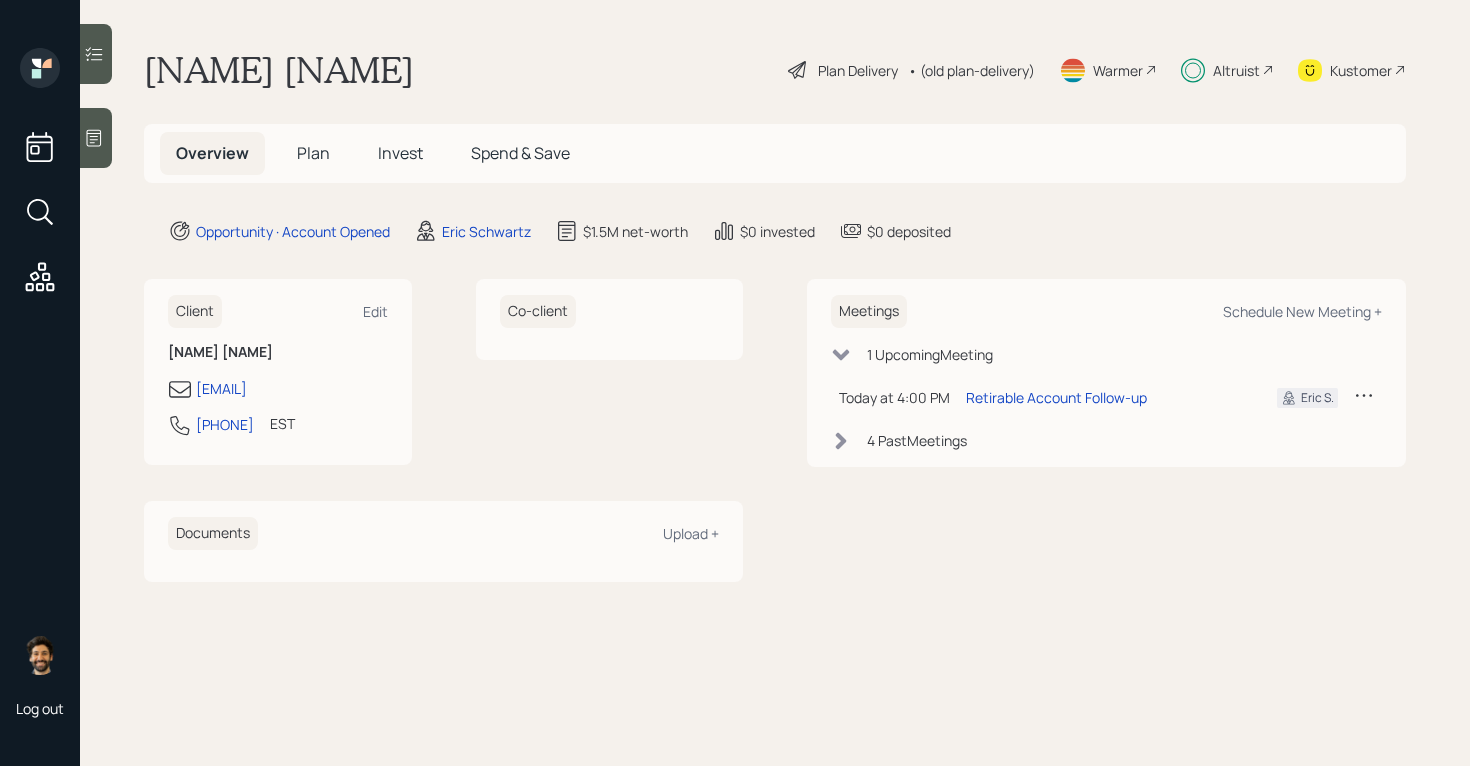click on "Plan" at bounding box center (313, 153) 